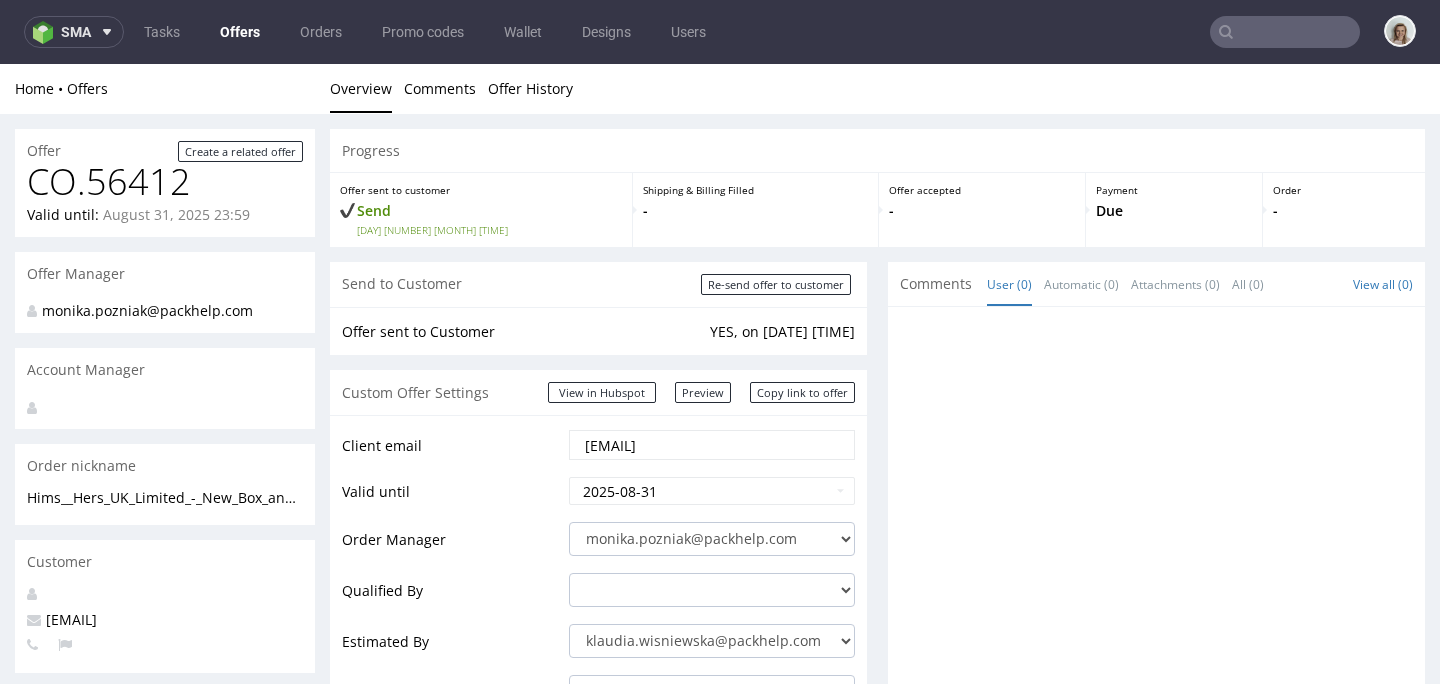 scroll, scrollTop: 148, scrollLeft: 0, axis: vertical 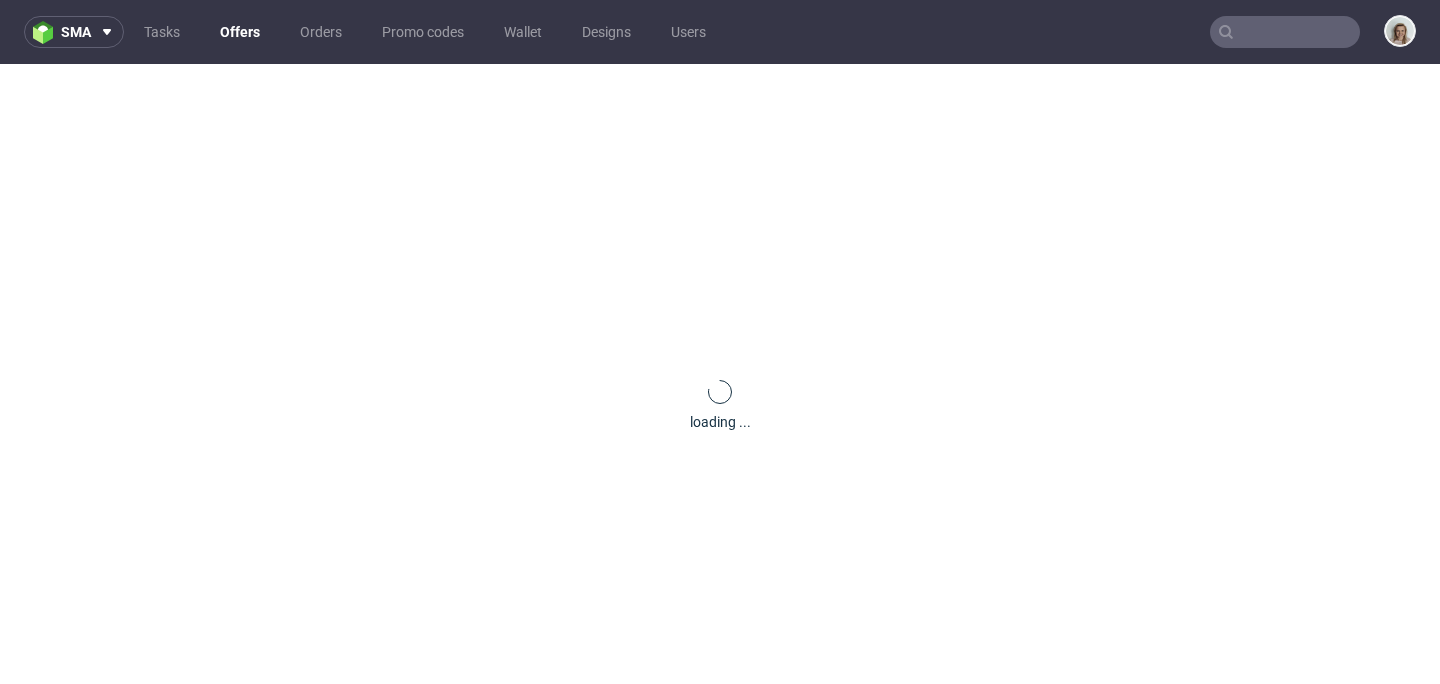 click on "sma" at bounding box center [74, 32] 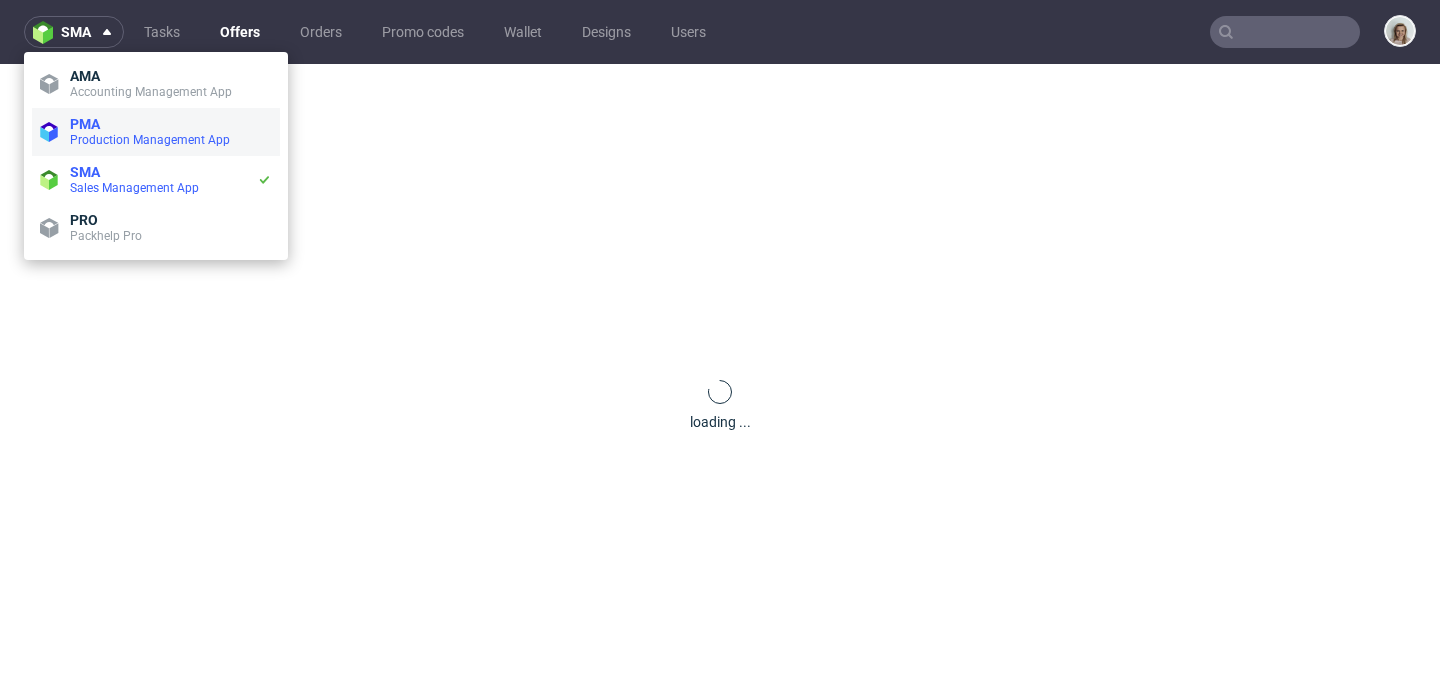 click on "Production Management App" at bounding box center [150, 140] 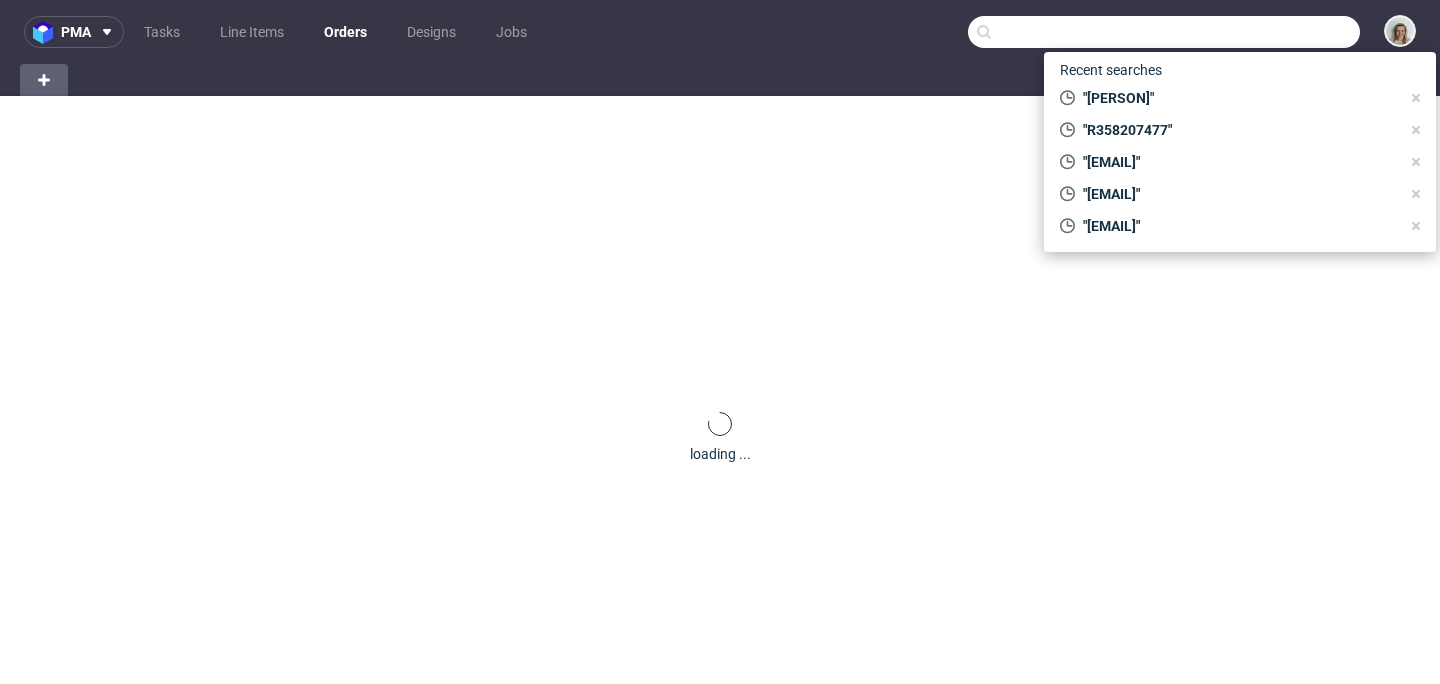 click at bounding box center [1164, 32] 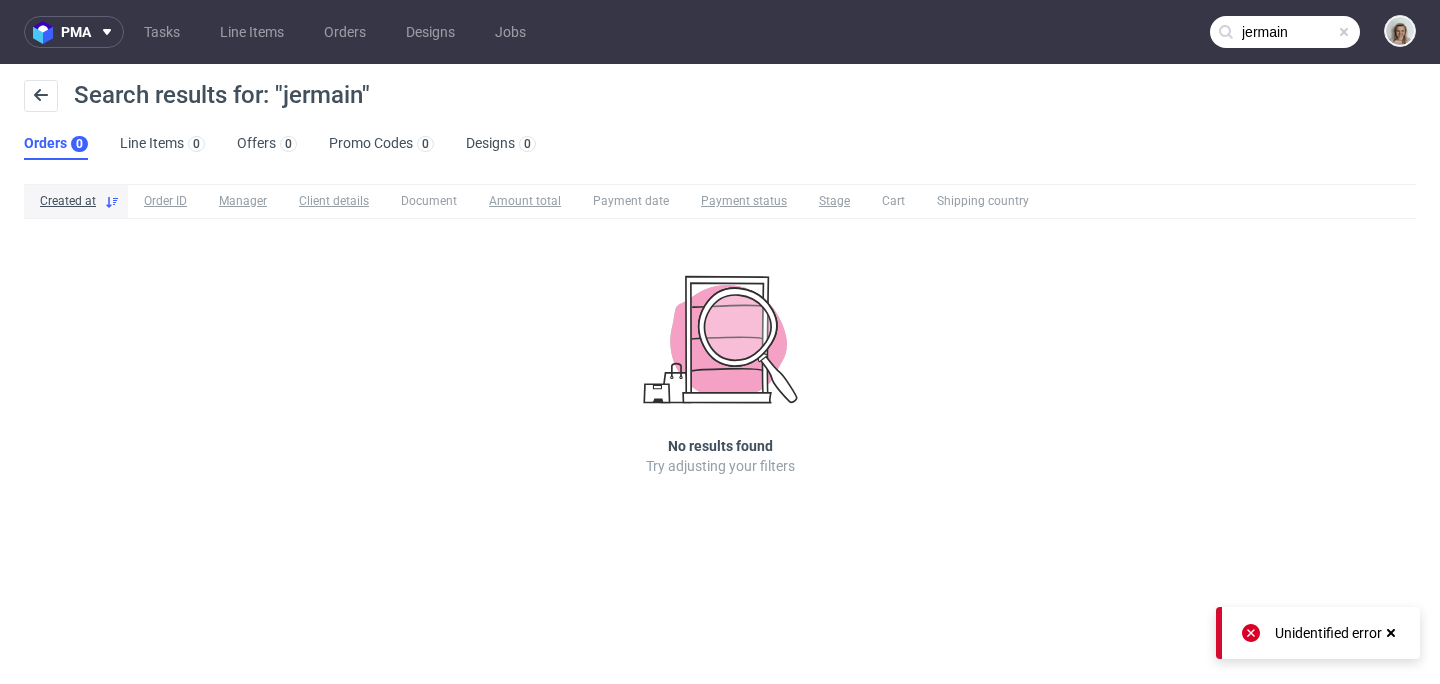 click on "jermain" at bounding box center [1285, 32] 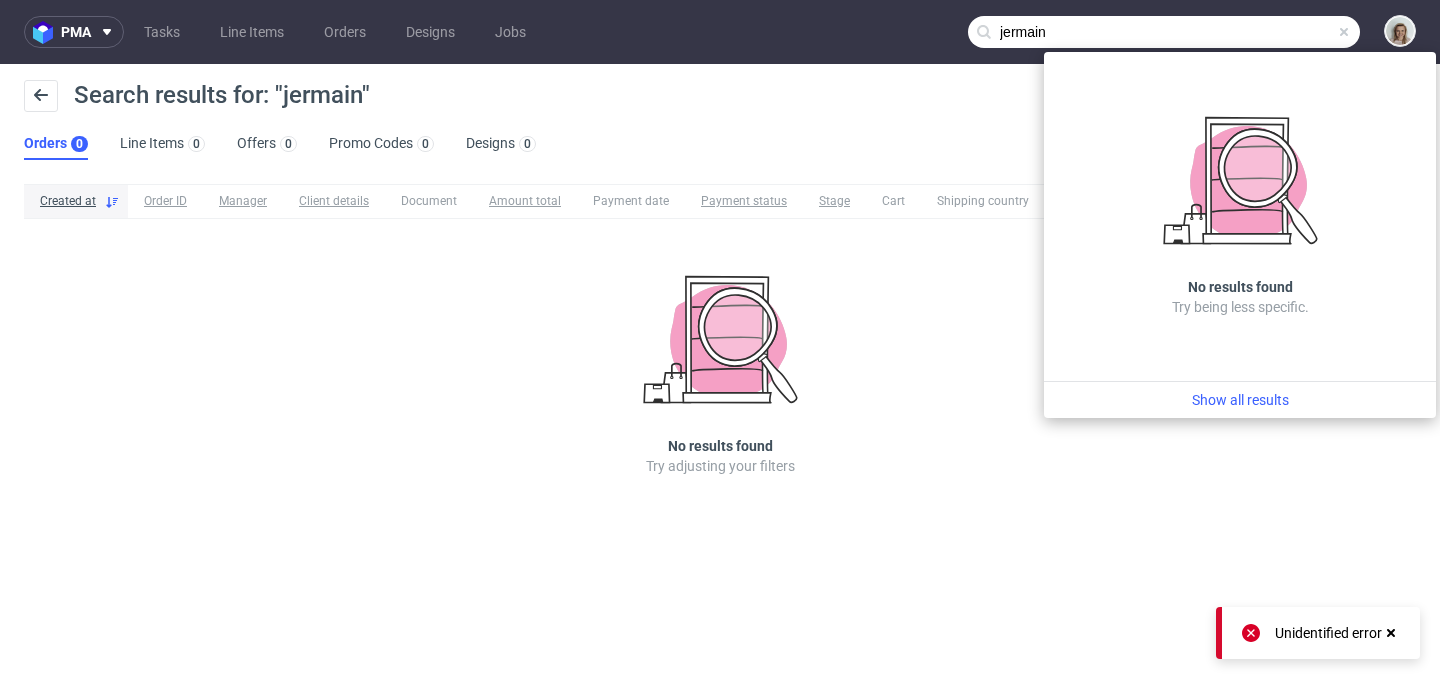 drag, startPoint x: 1120, startPoint y: 31, endPoint x: 949, endPoint y: 35, distance: 171.04678 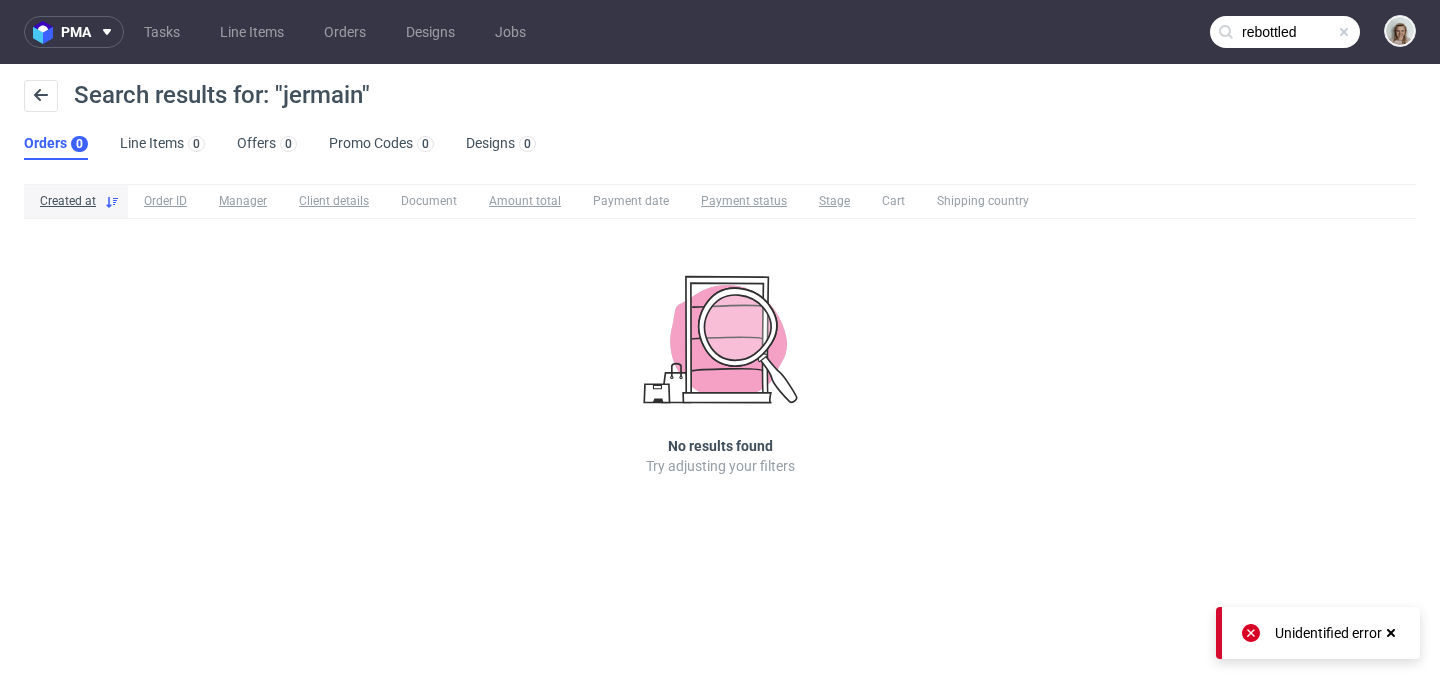 type on "rebottled" 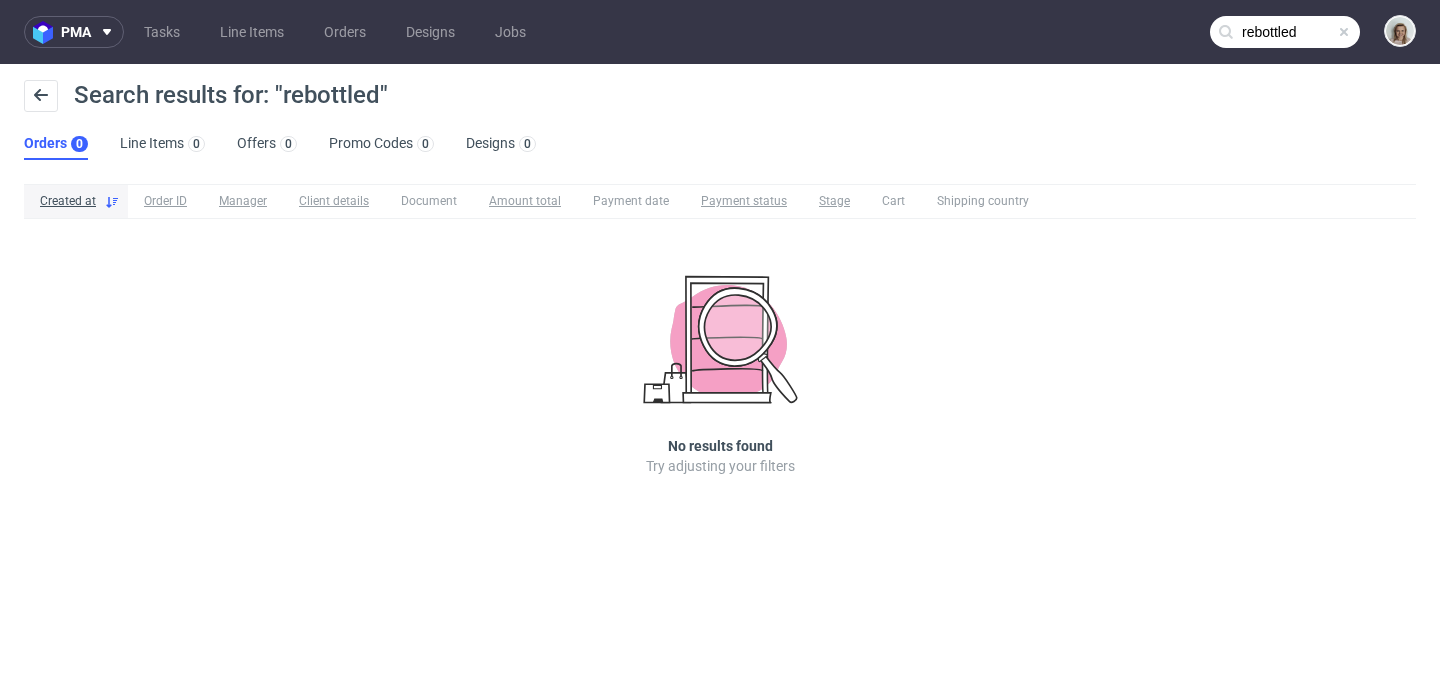 click at bounding box center (1344, 32) 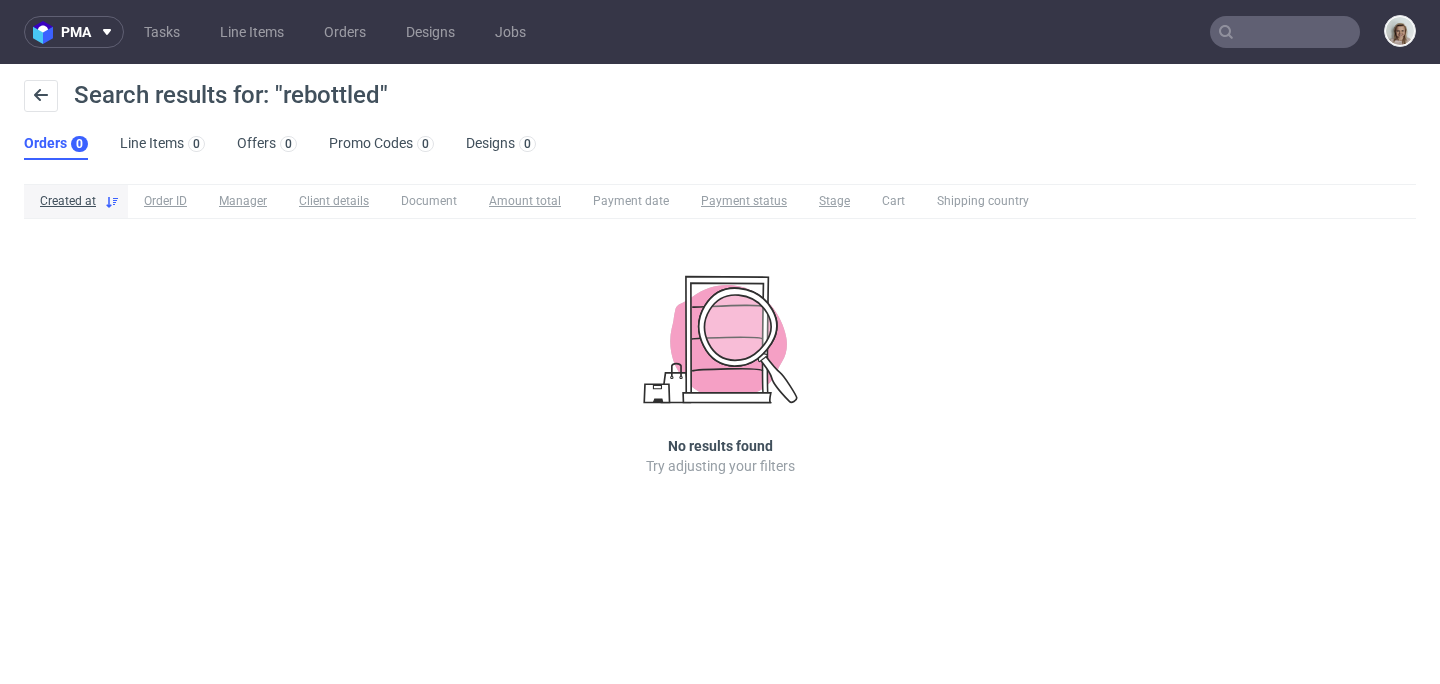 click at bounding box center (1285, 32) 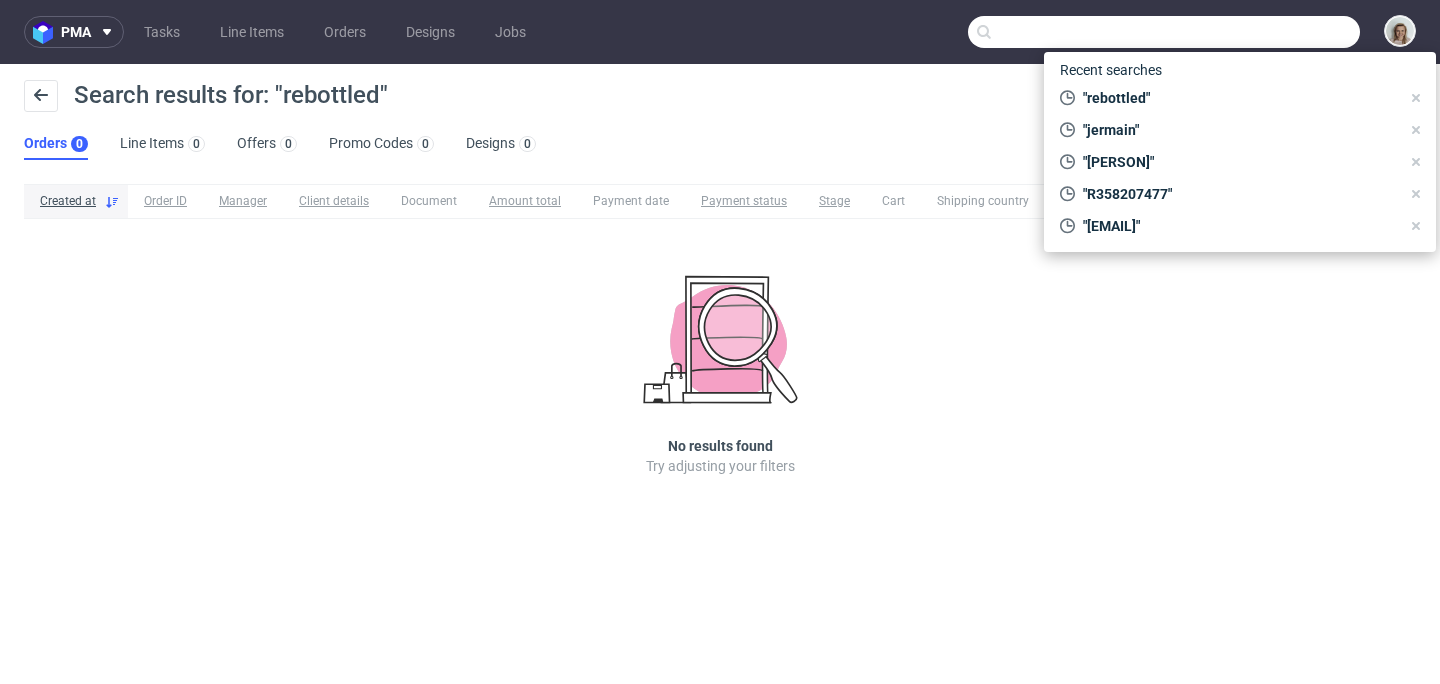 paste on "[EMAIL]" 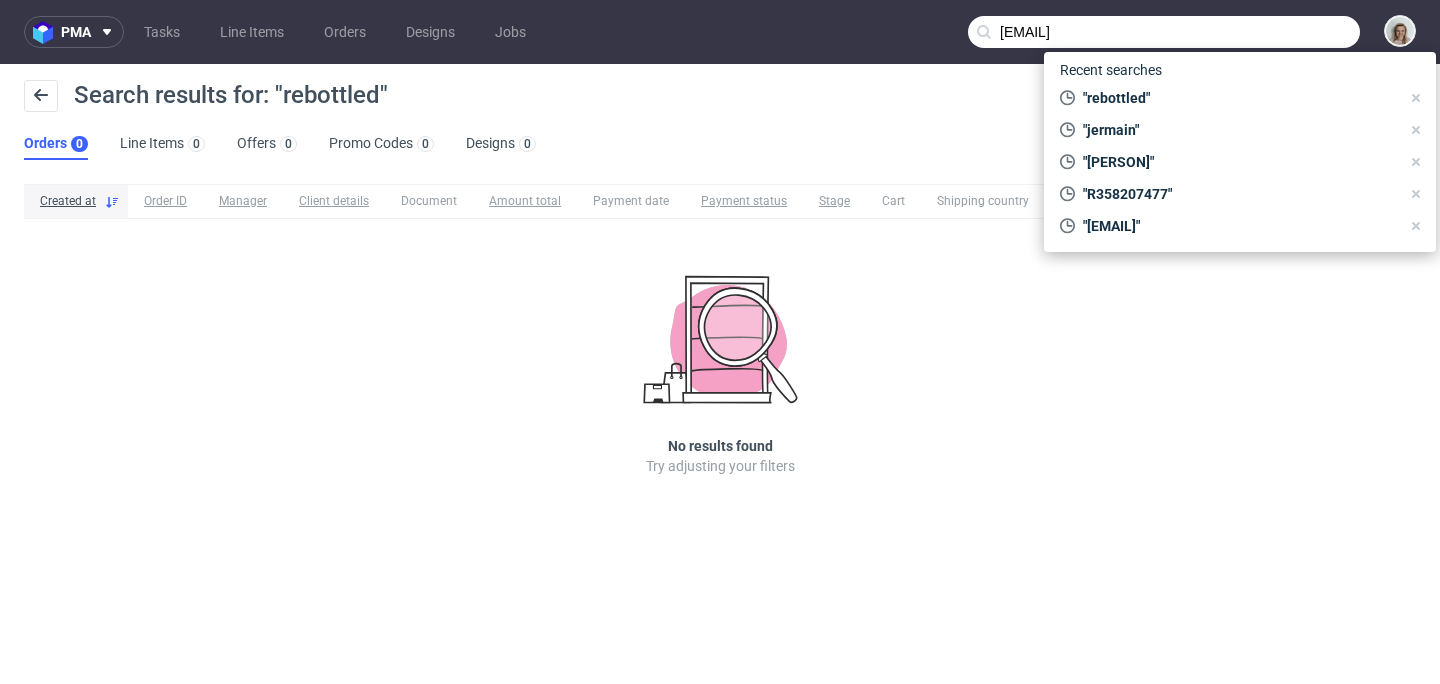 type on "[EMAIL]" 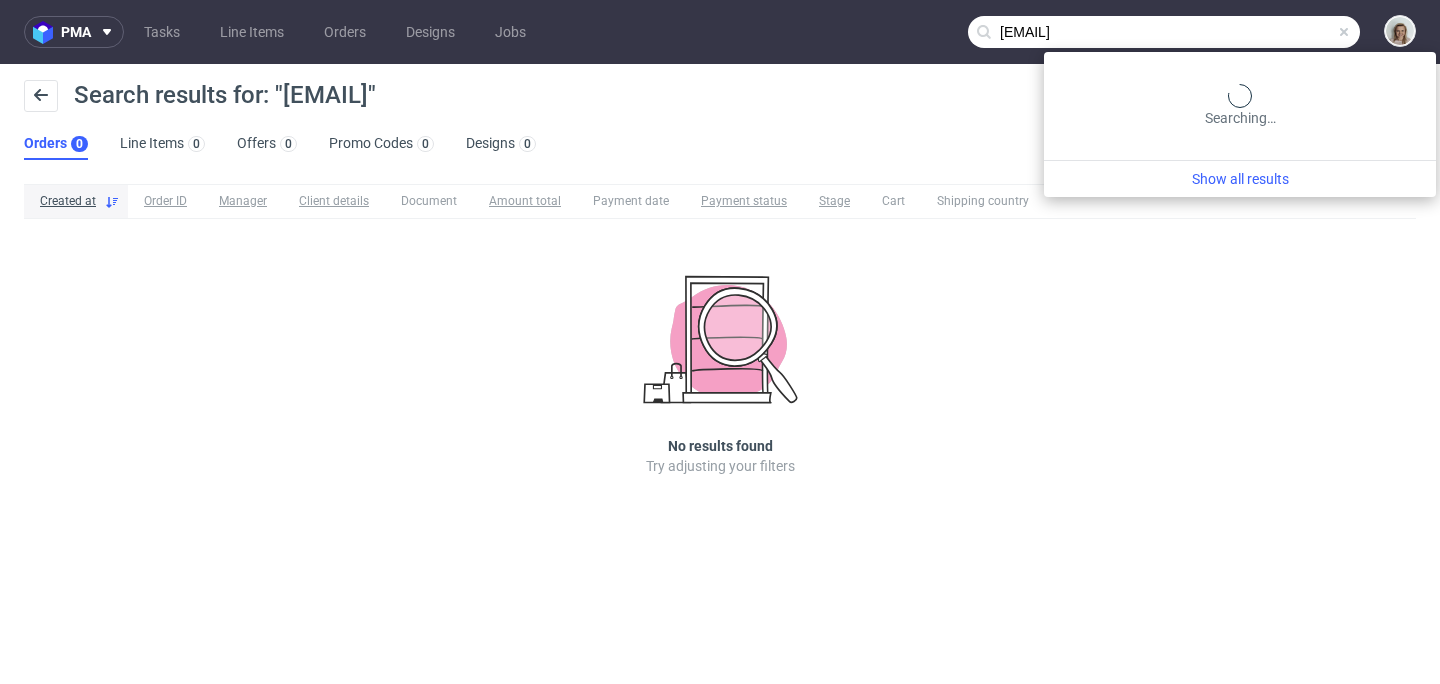 click on "[EMAIL]" at bounding box center (1164, 32) 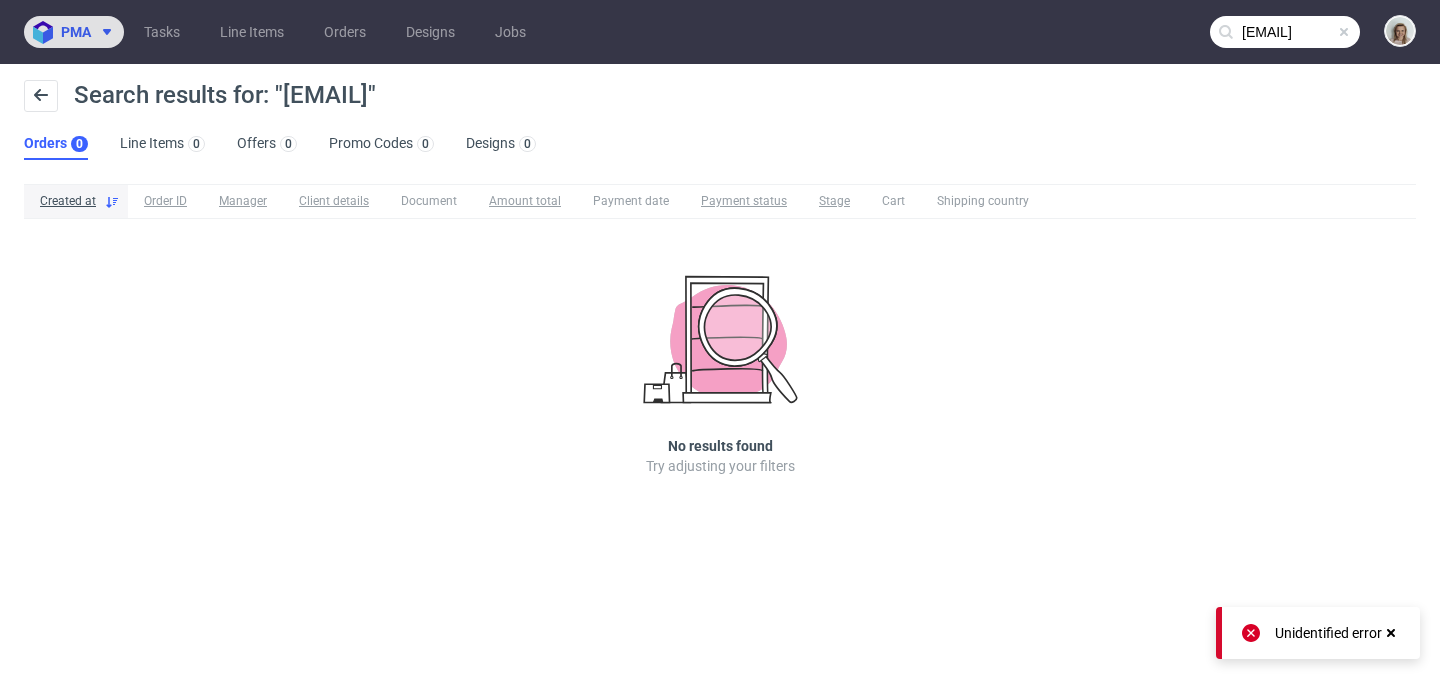 click on "pma" at bounding box center [74, 32] 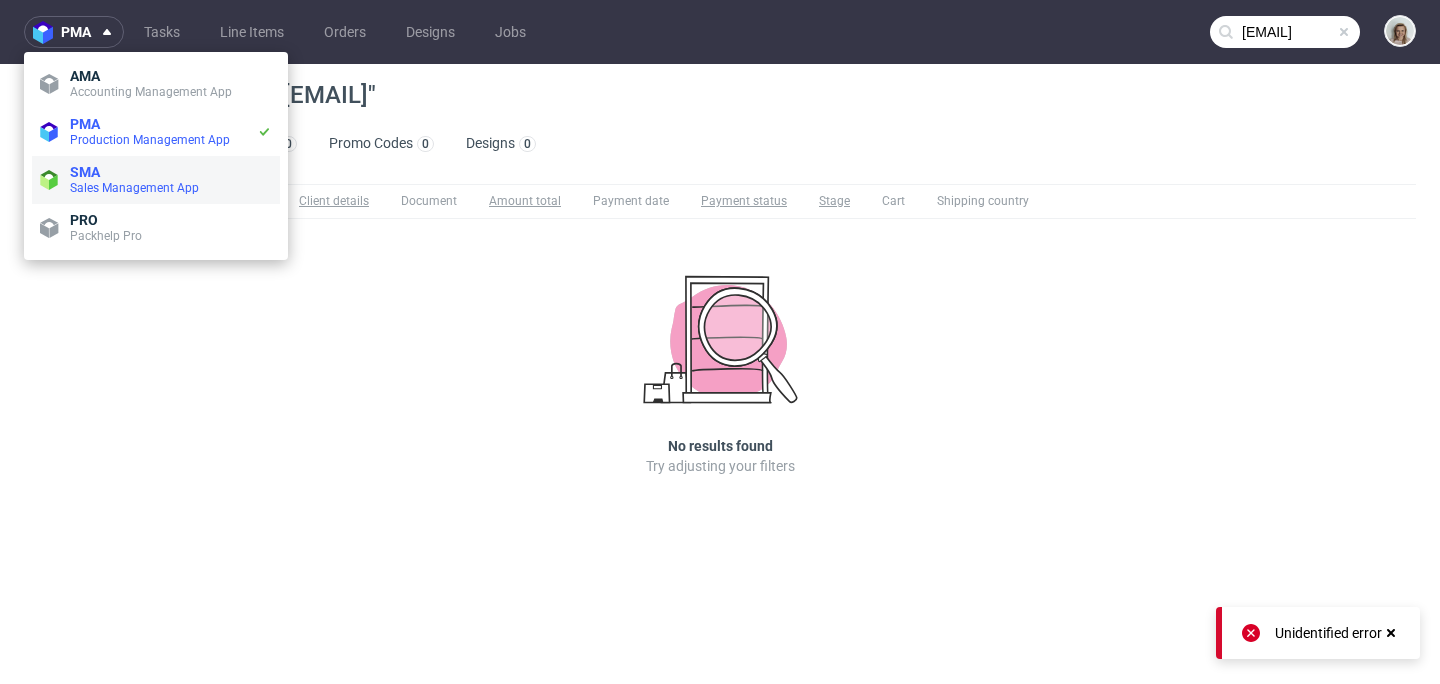 click on "SMA" at bounding box center (85, 172) 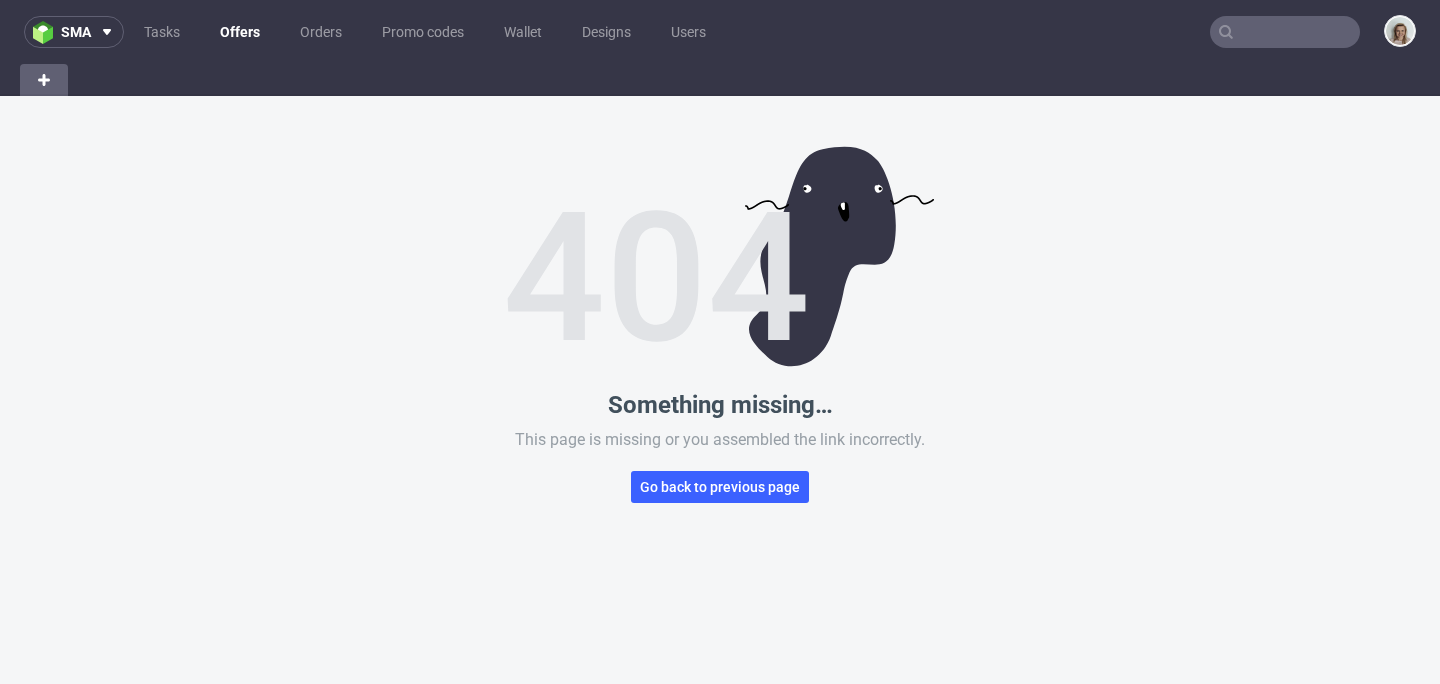 click on "Something missing… This page is missing or you assembled the link incorrectly. Go back to previous page" at bounding box center (720, 438) 